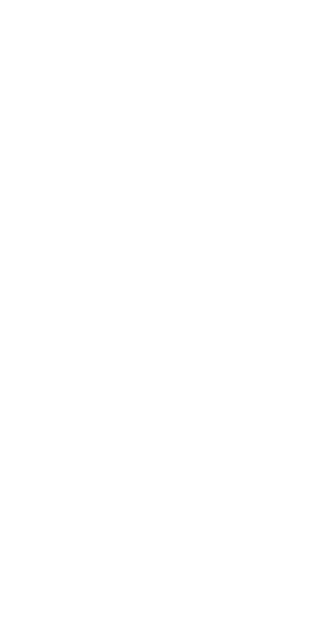 scroll, scrollTop: 0, scrollLeft: 0, axis: both 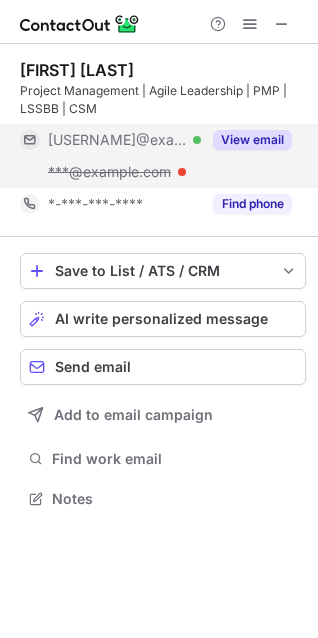 click on "View email" at bounding box center [252, 140] 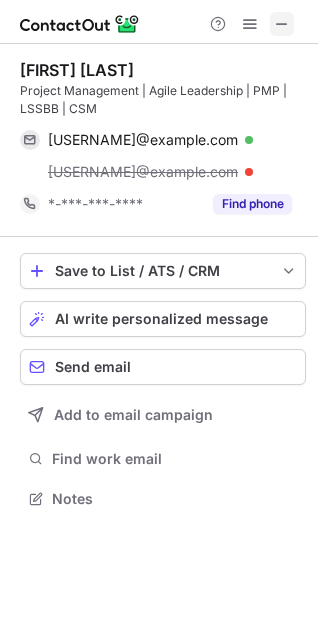 click at bounding box center [282, 24] 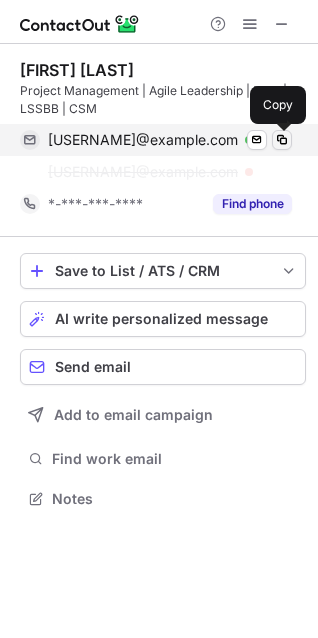 click at bounding box center (282, 140) 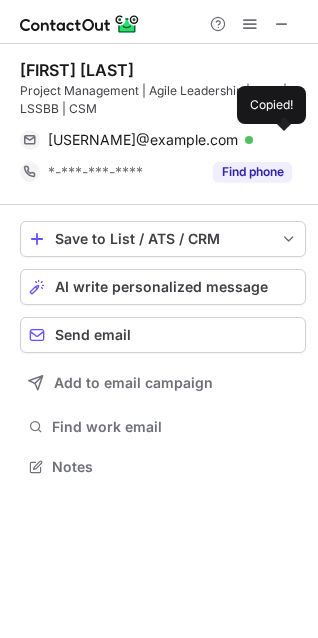 scroll, scrollTop: 452, scrollLeft: 318, axis: both 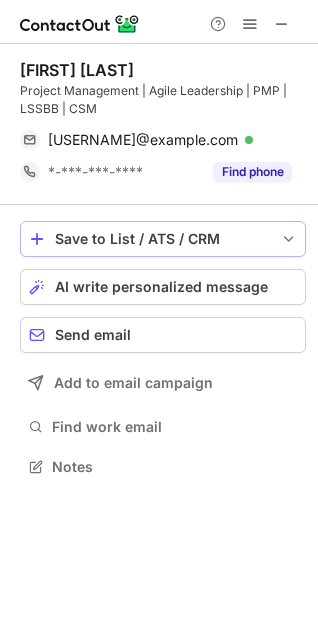 type 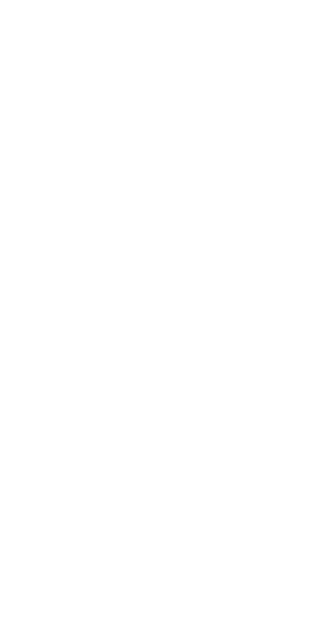 scroll, scrollTop: 0, scrollLeft: 0, axis: both 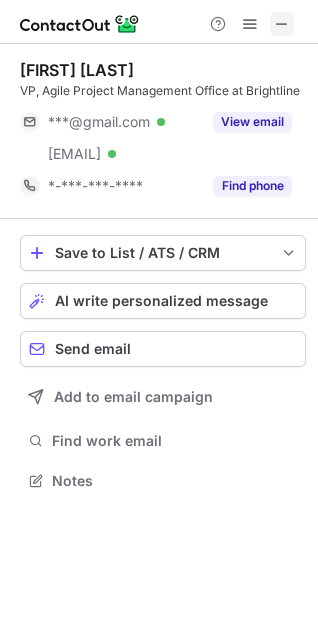 click at bounding box center [282, 24] 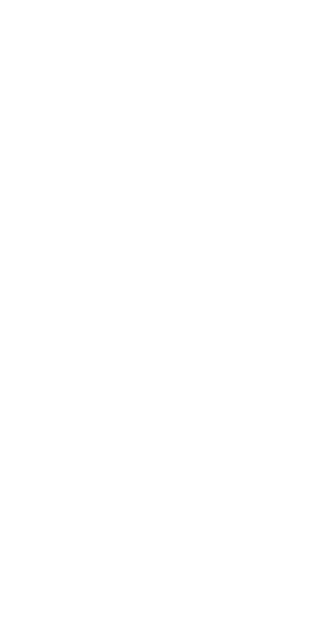 scroll, scrollTop: 0, scrollLeft: 0, axis: both 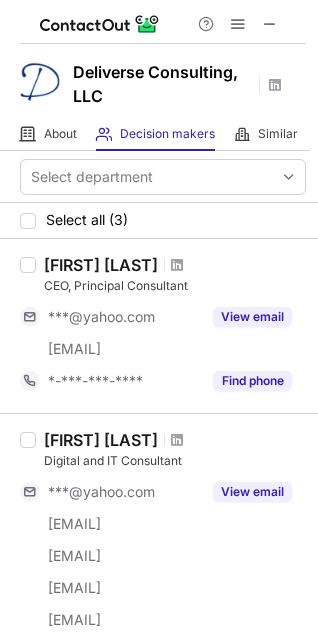 click at bounding box center (238, 24) 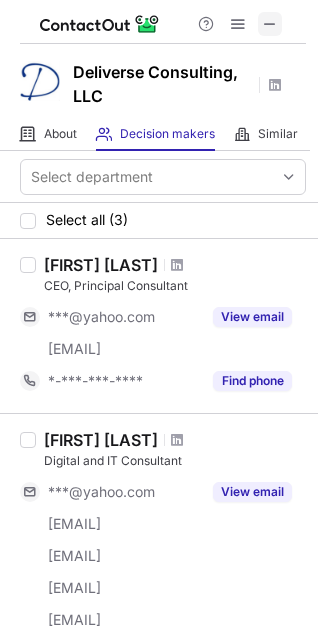 click at bounding box center [270, 24] 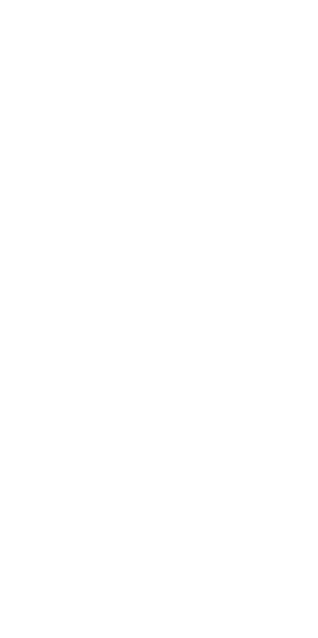 scroll, scrollTop: 0, scrollLeft: 0, axis: both 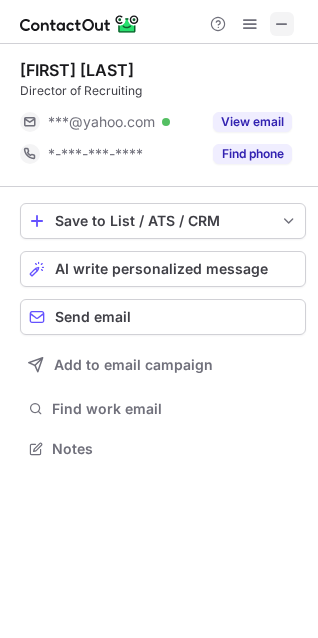 click at bounding box center (282, 24) 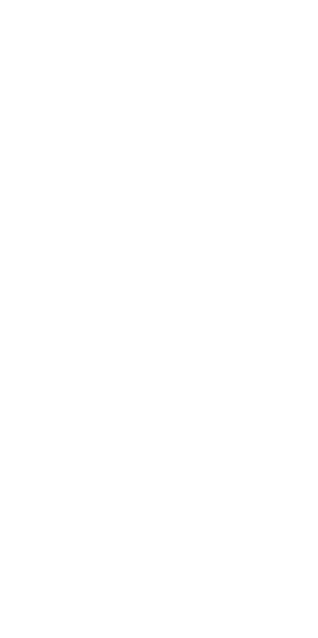 scroll, scrollTop: 0, scrollLeft: 0, axis: both 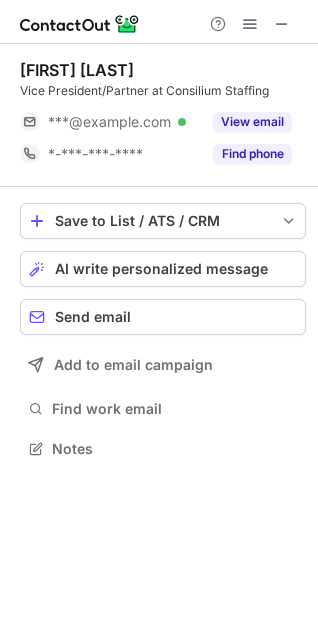 click on "View email" at bounding box center [252, 122] 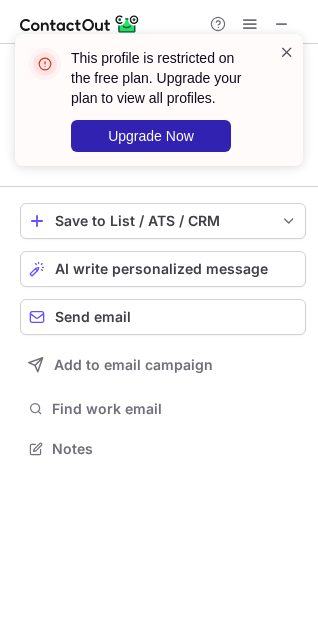 click at bounding box center (287, 52) 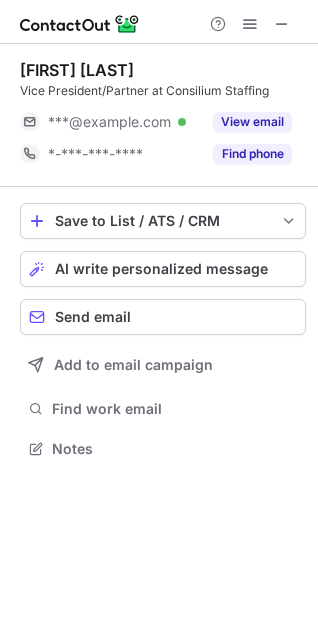 click on "This profile is restricted on the free plan. Upgrade your plan to view all profiles. Upgrade Now" at bounding box center [159, 108] 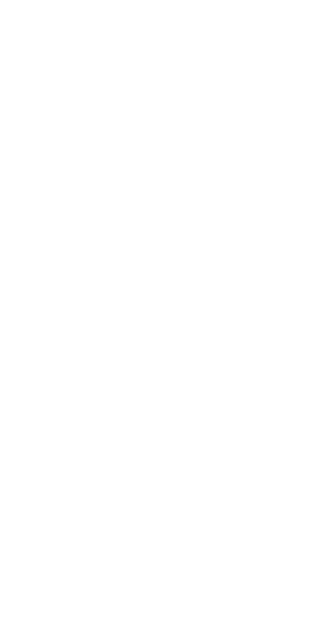 scroll, scrollTop: 0, scrollLeft: 0, axis: both 